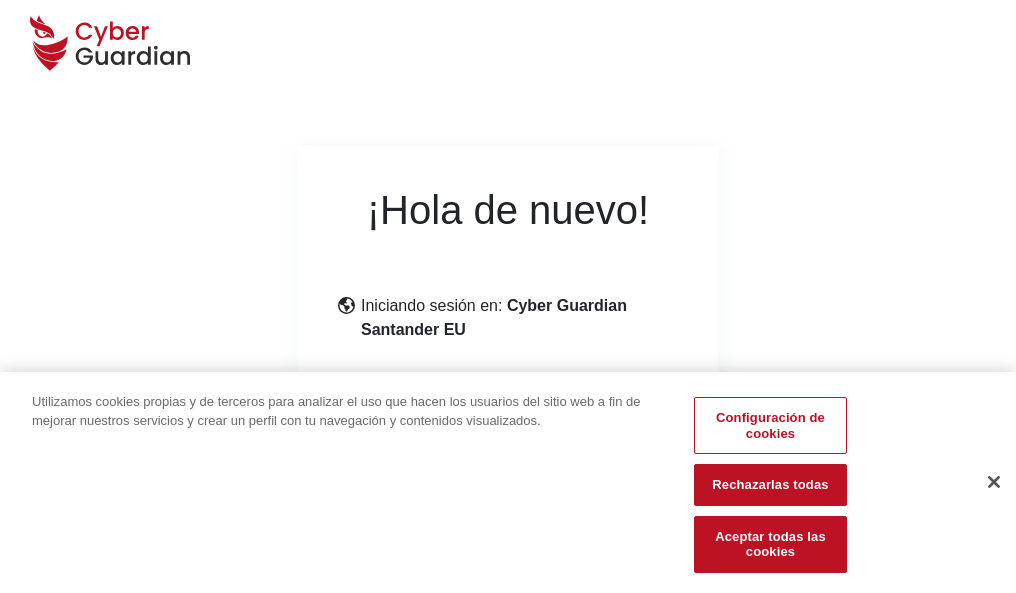 scroll, scrollTop: 245, scrollLeft: 0, axis: vertical 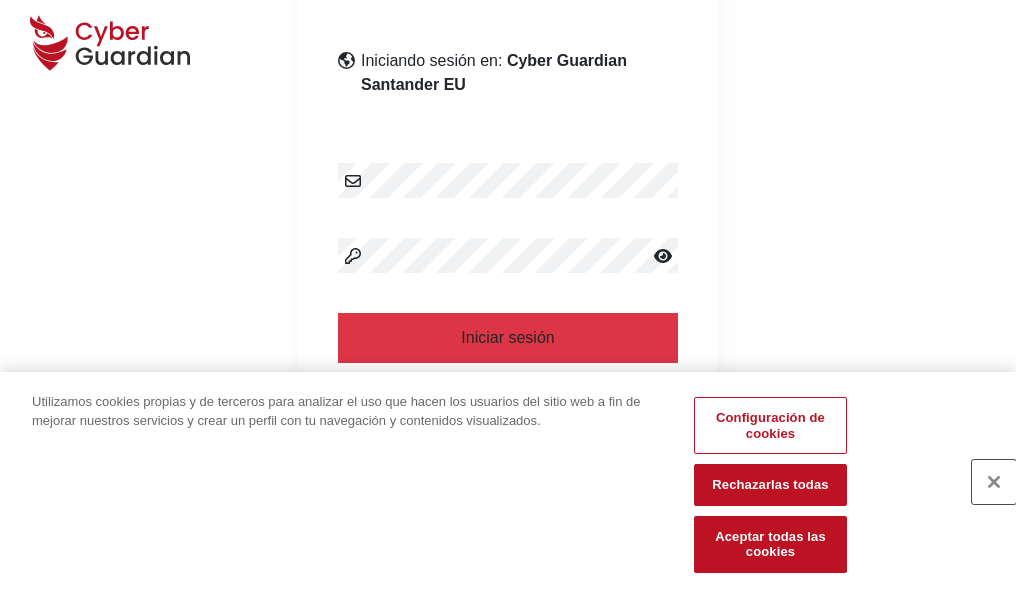 click at bounding box center (994, 482) 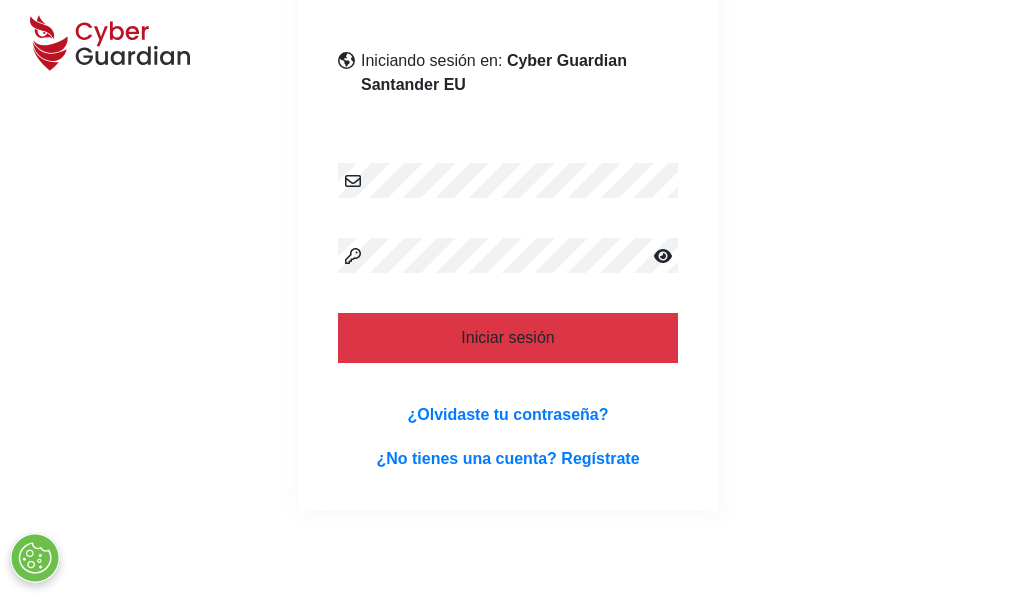 scroll, scrollTop: 389, scrollLeft: 0, axis: vertical 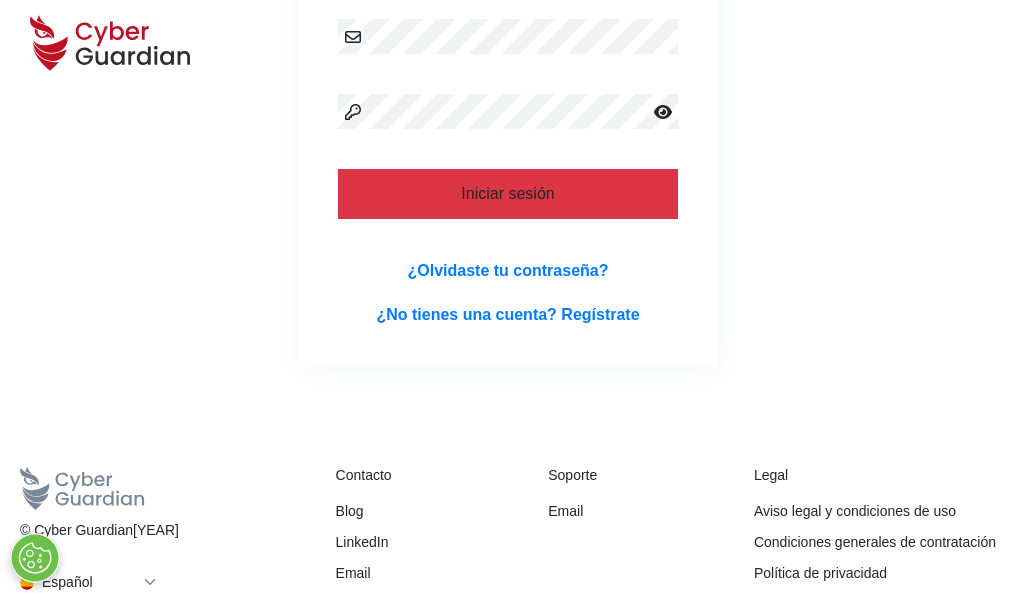 type 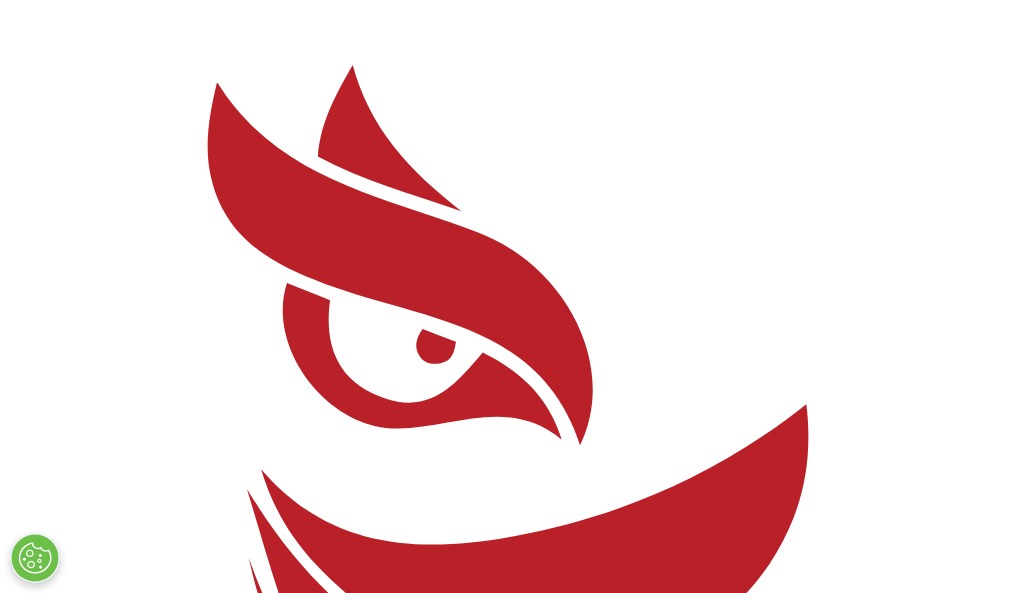 scroll, scrollTop: 0, scrollLeft: 0, axis: both 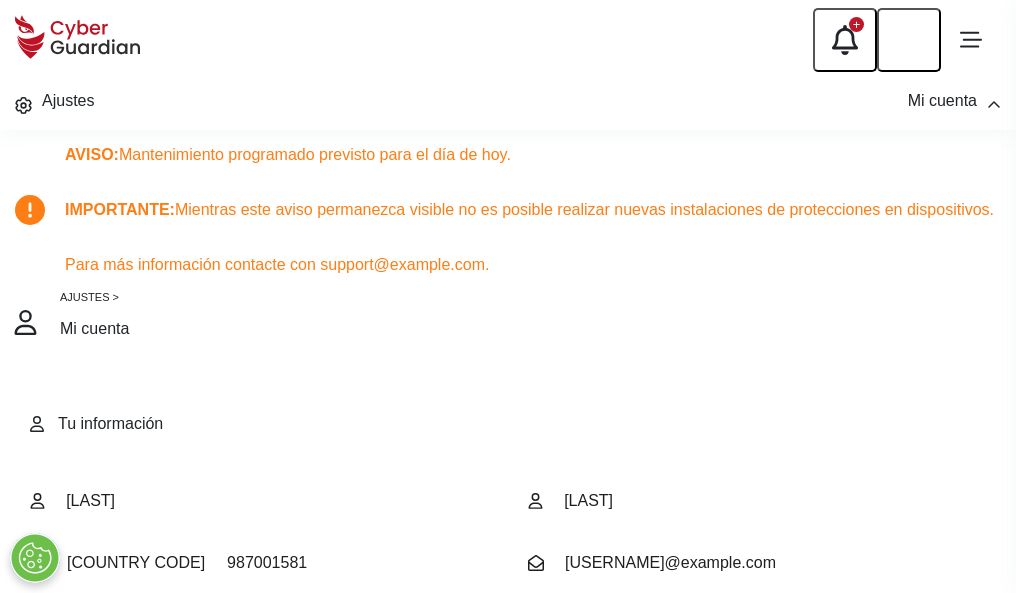 click at bounding box center (88, 704) 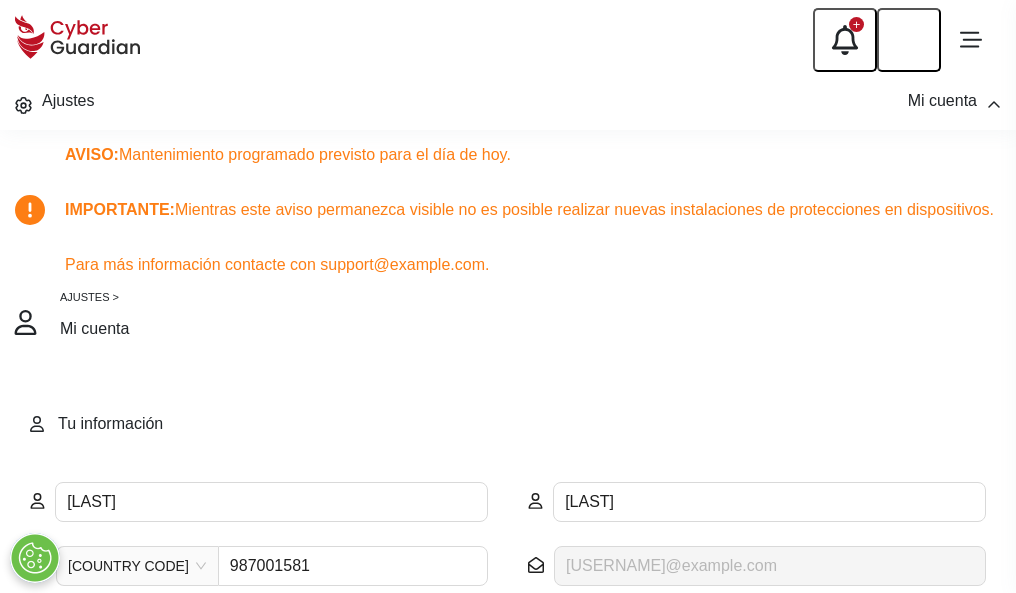 scroll, scrollTop: 199, scrollLeft: 0, axis: vertical 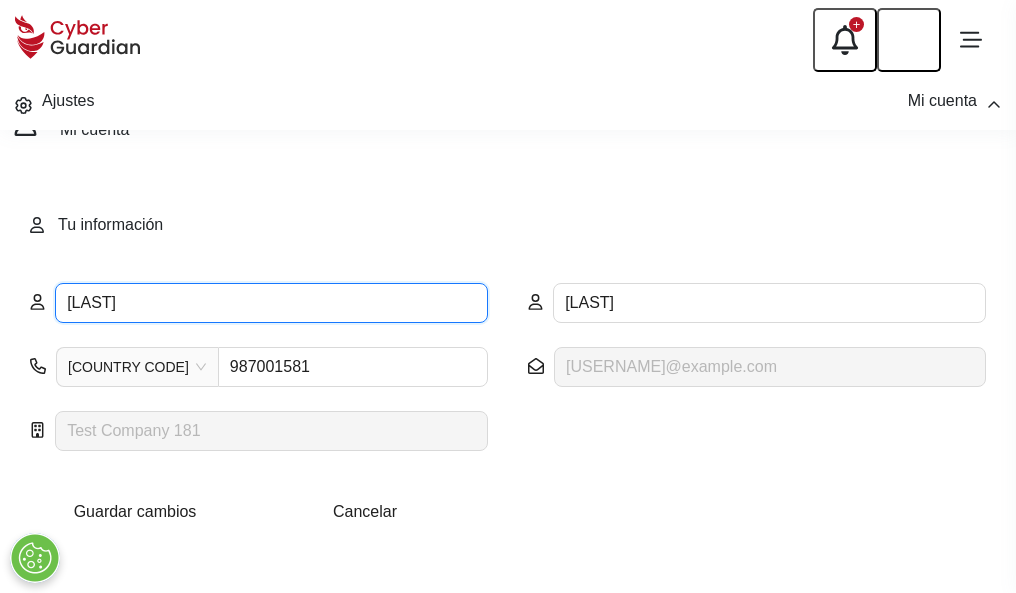 click on "ODALIS" at bounding box center (271, 303) 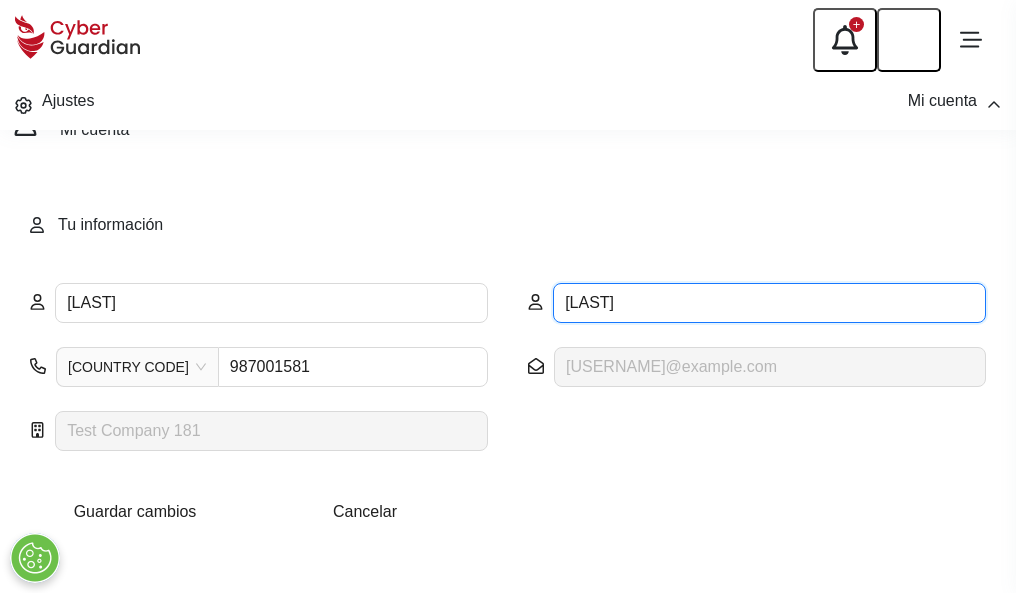 click on "OLMO" at bounding box center (769, 303) 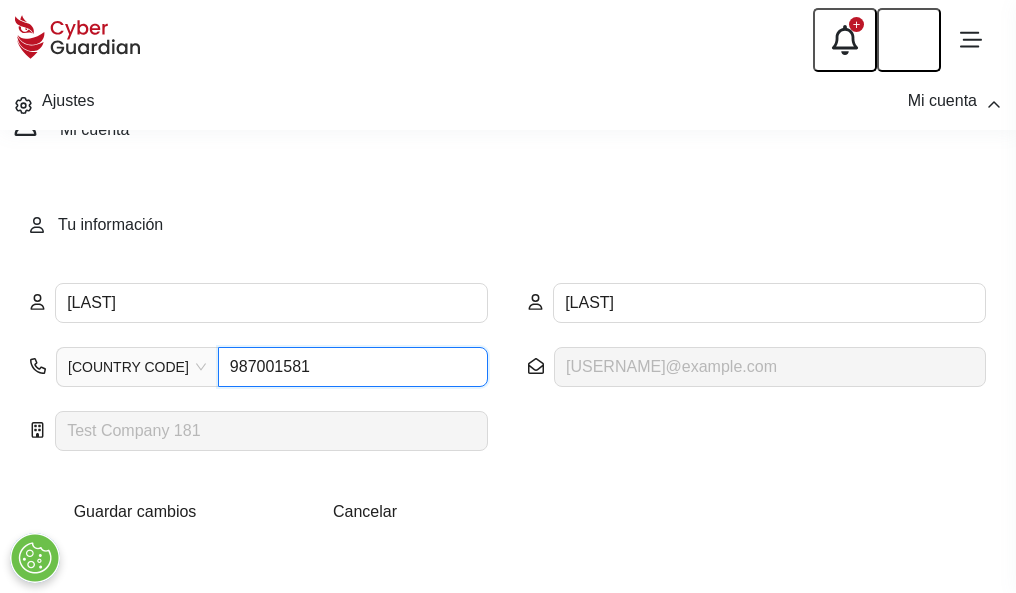 click on "987001581" at bounding box center (353, 367) 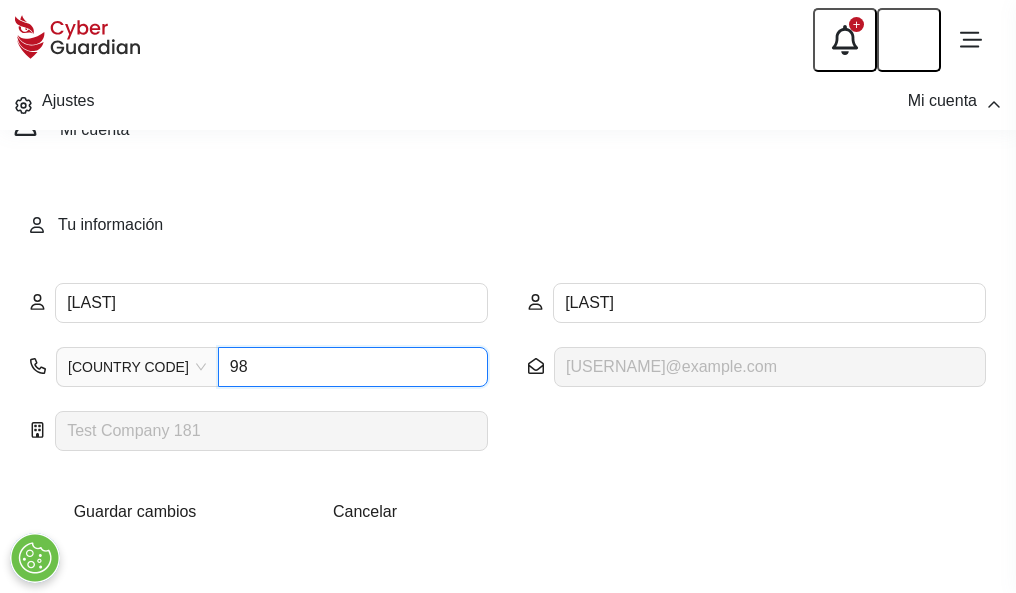 type on "9" 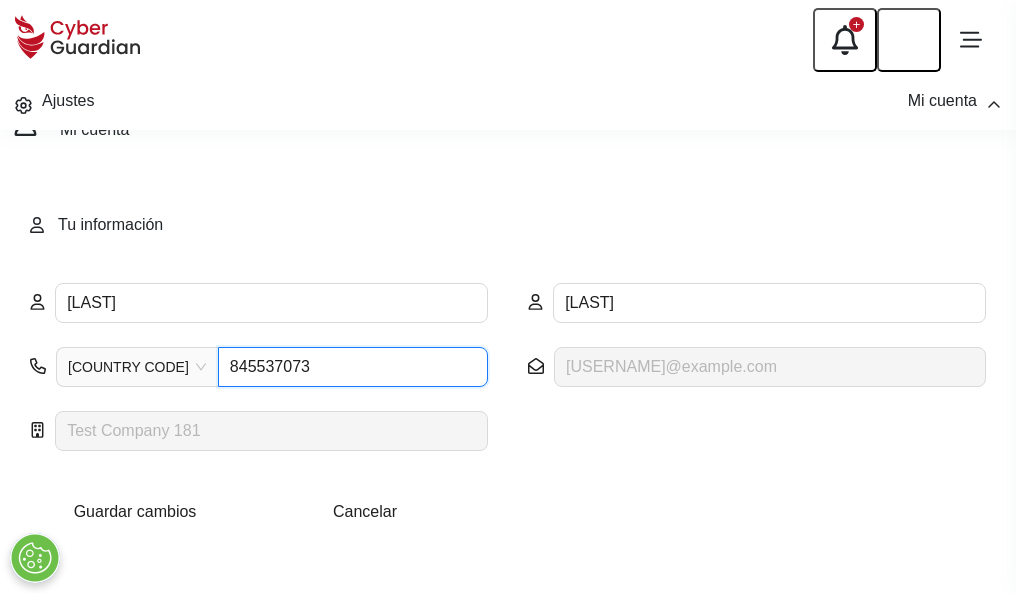 type on "845537073" 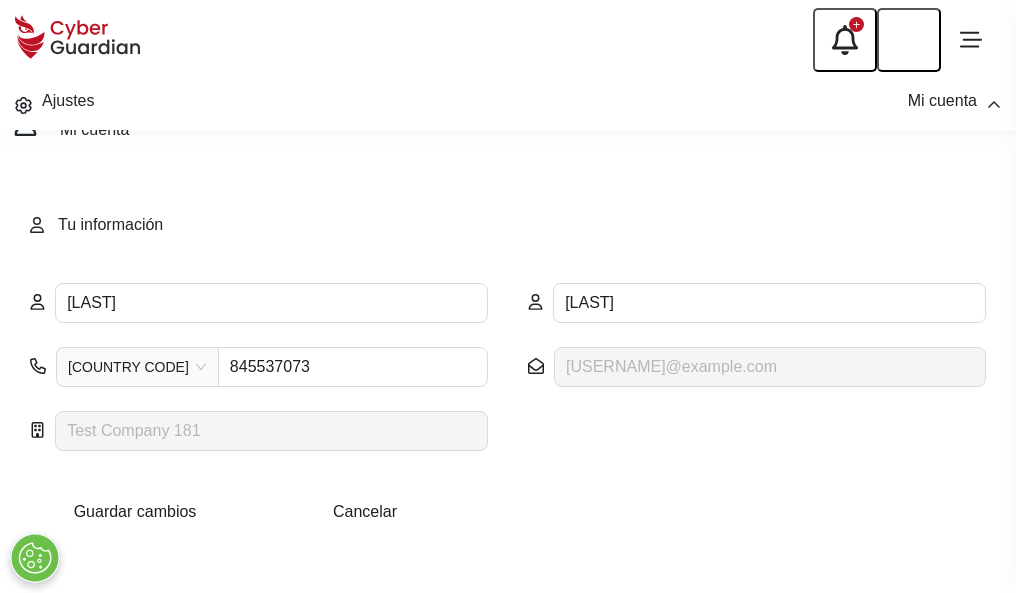click on "Guardar cambios" at bounding box center [135, 511] 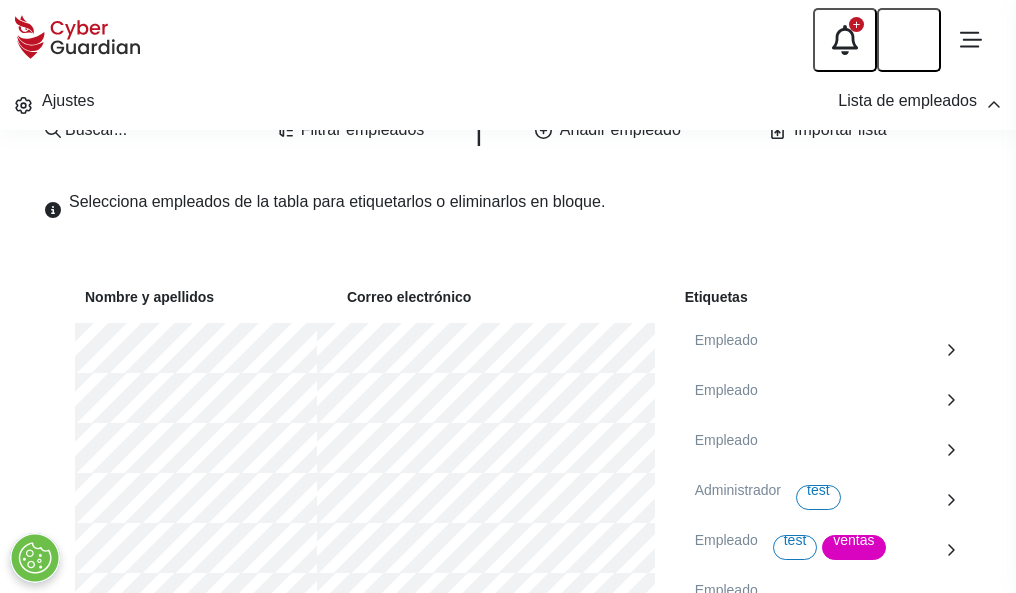 scroll, scrollTop: 1092, scrollLeft: 0, axis: vertical 